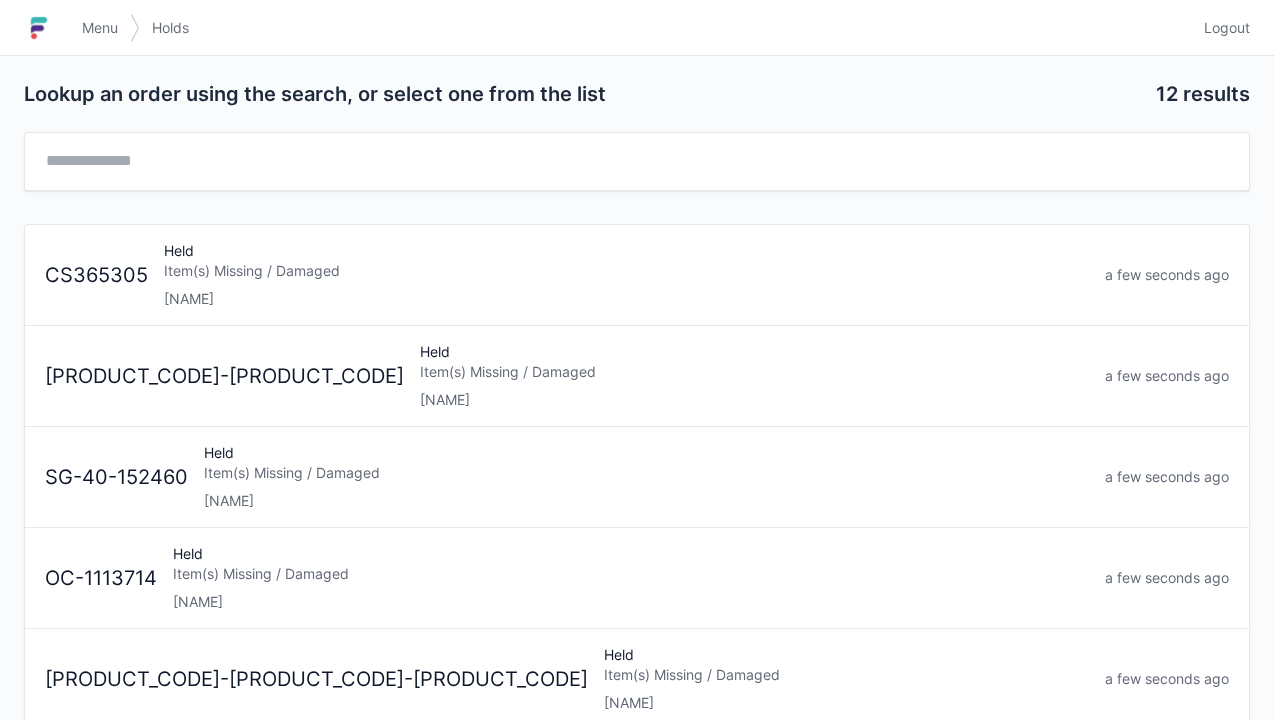 scroll, scrollTop: 0, scrollLeft: 0, axis: both 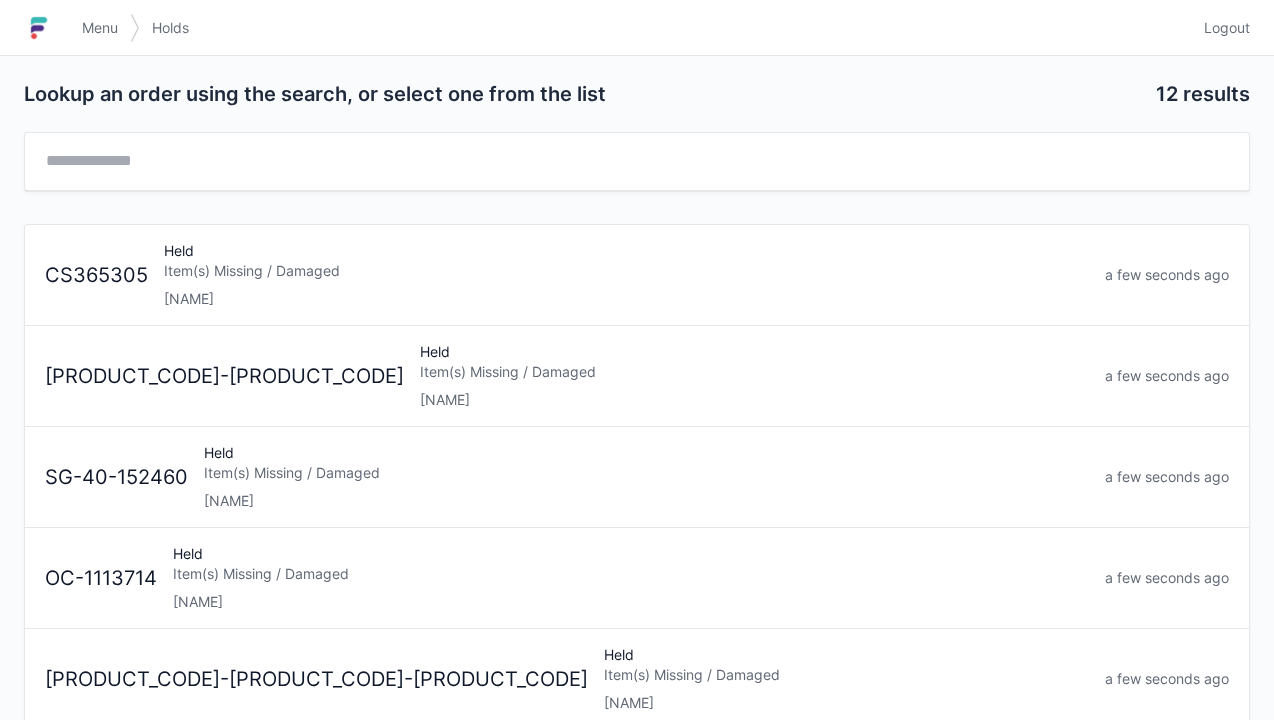 click on "Logout" at bounding box center (1227, 28) 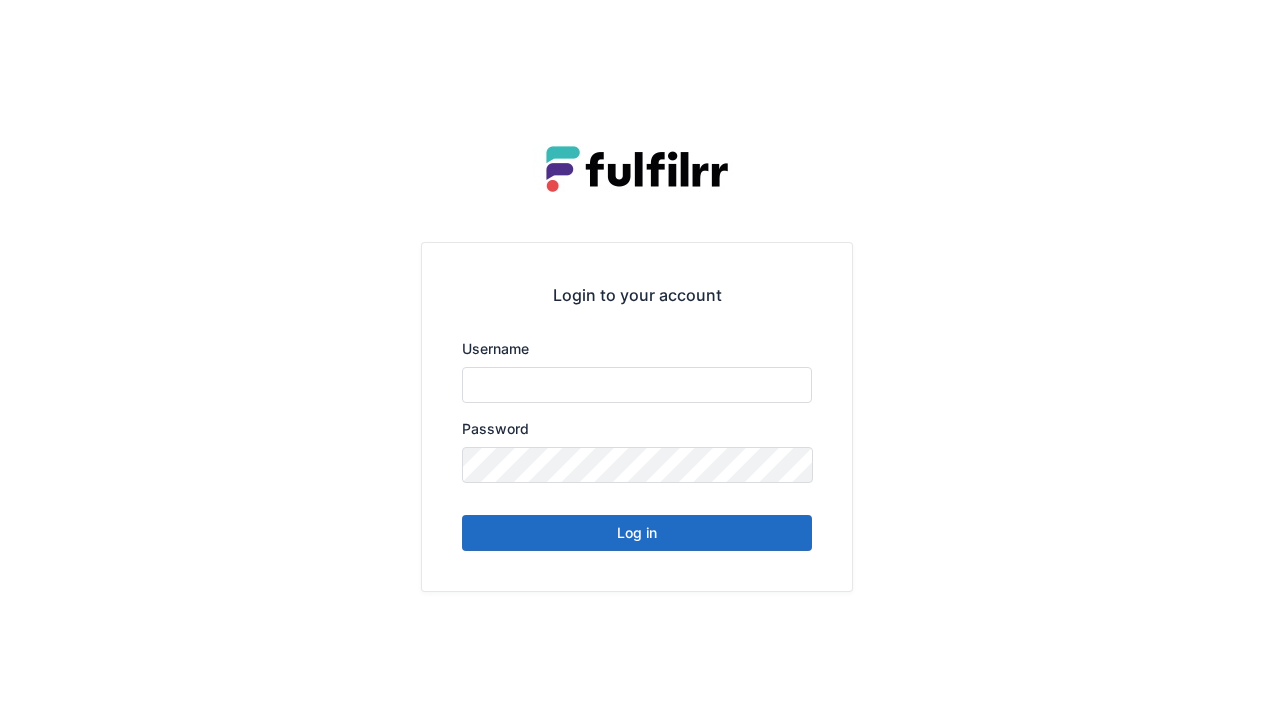scroll, scrollTop: 0, scrollLeft: 0, axis: both 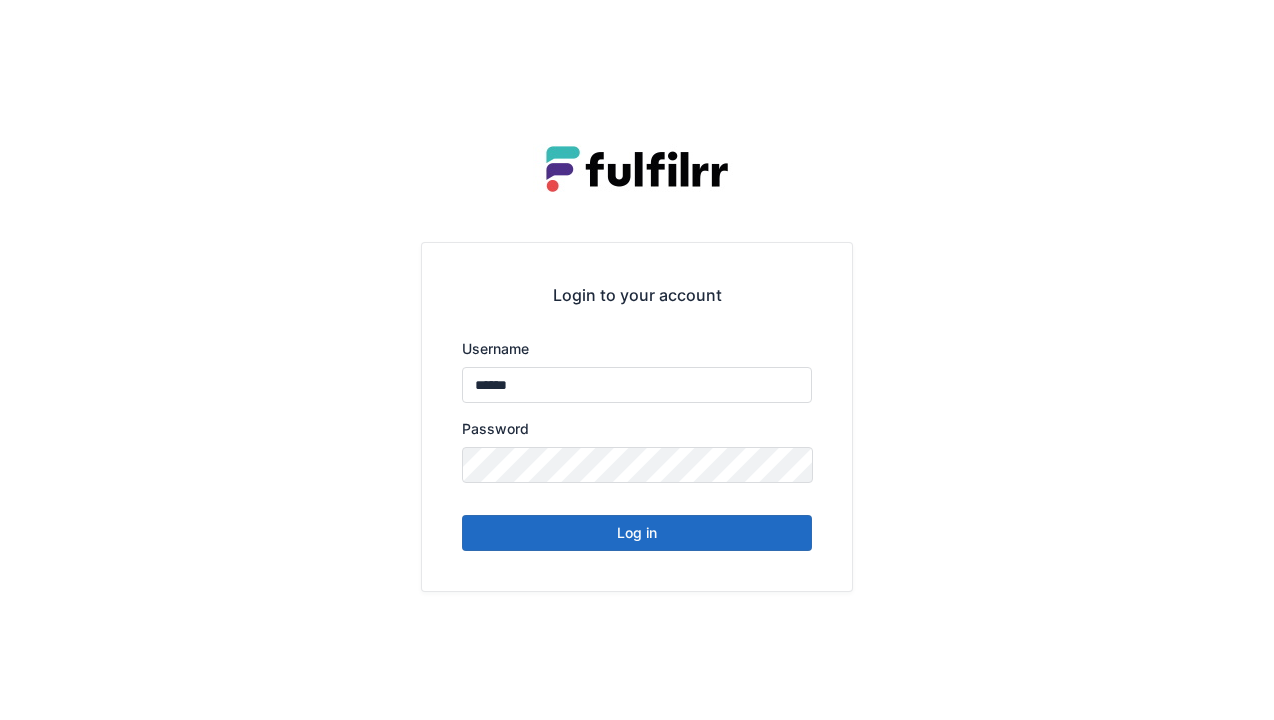 click on "Log in" at bounding box center [637, 533] 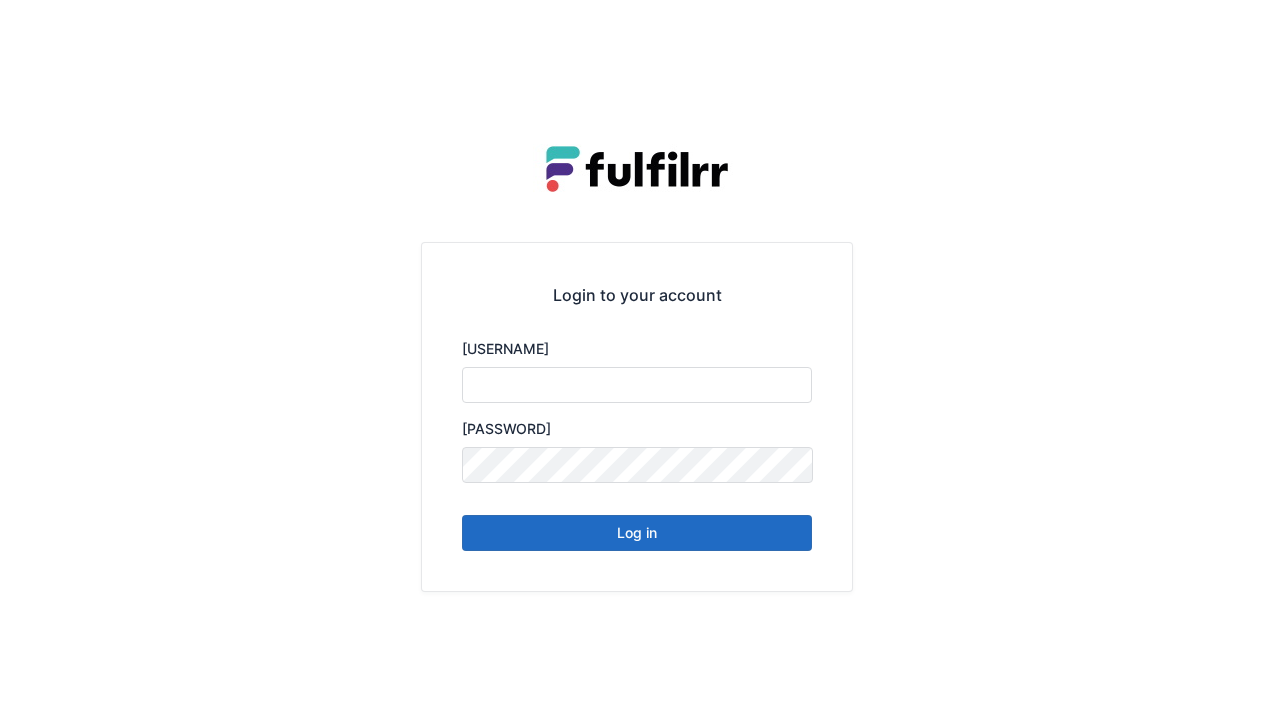 scroll, scrollTop: 0, scrollLeft: 0, axis: both 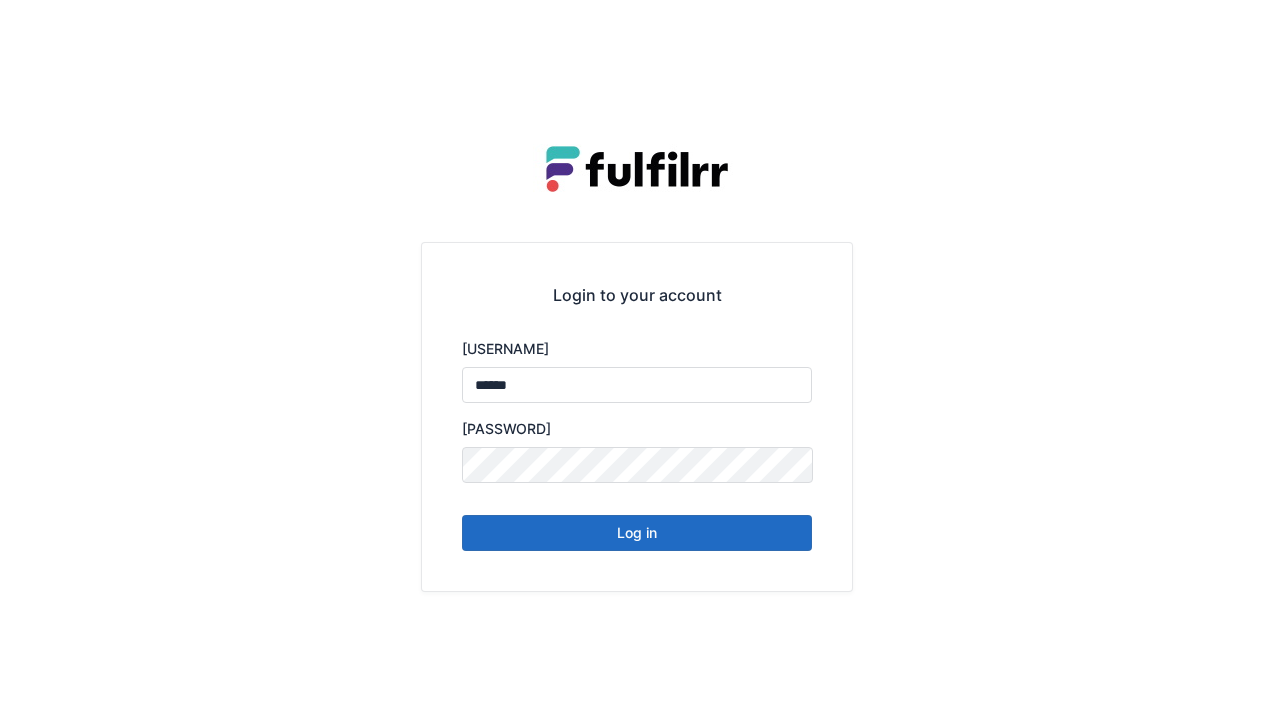 click on "Log in" at bounding box center (637, 533) 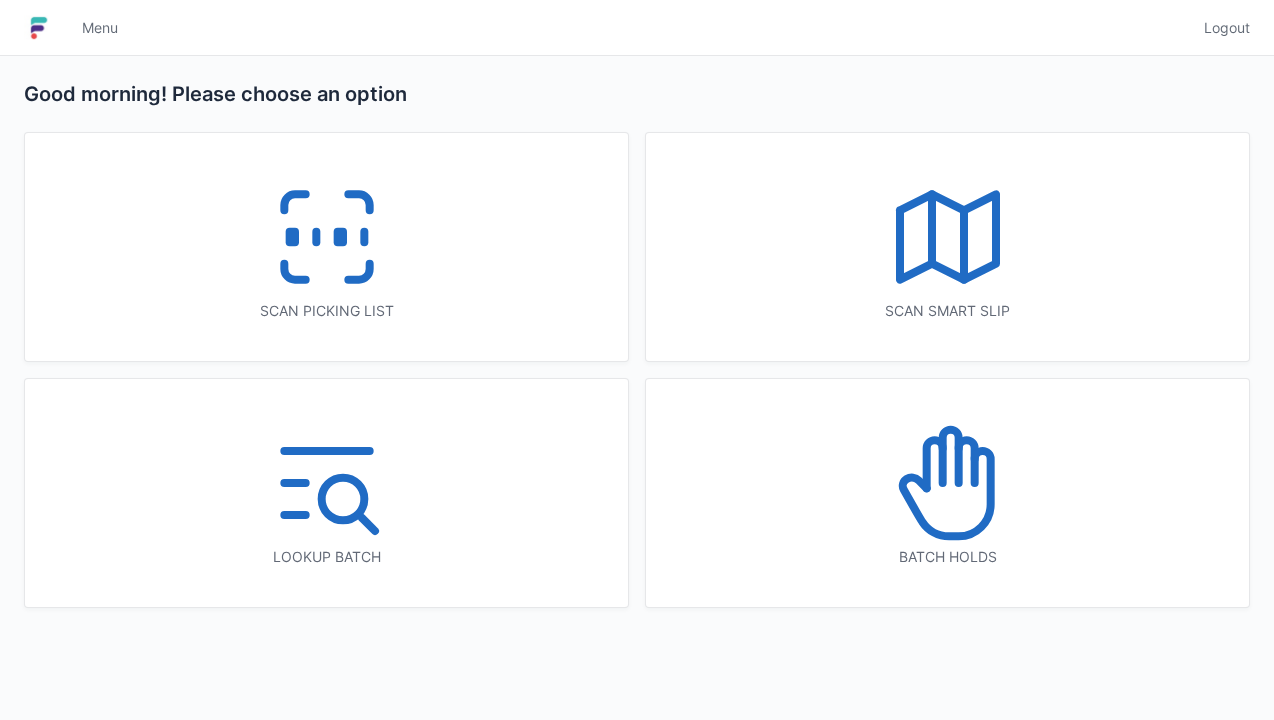 scroll, scrollTop: 0, scrollLeft: 0, axis: both 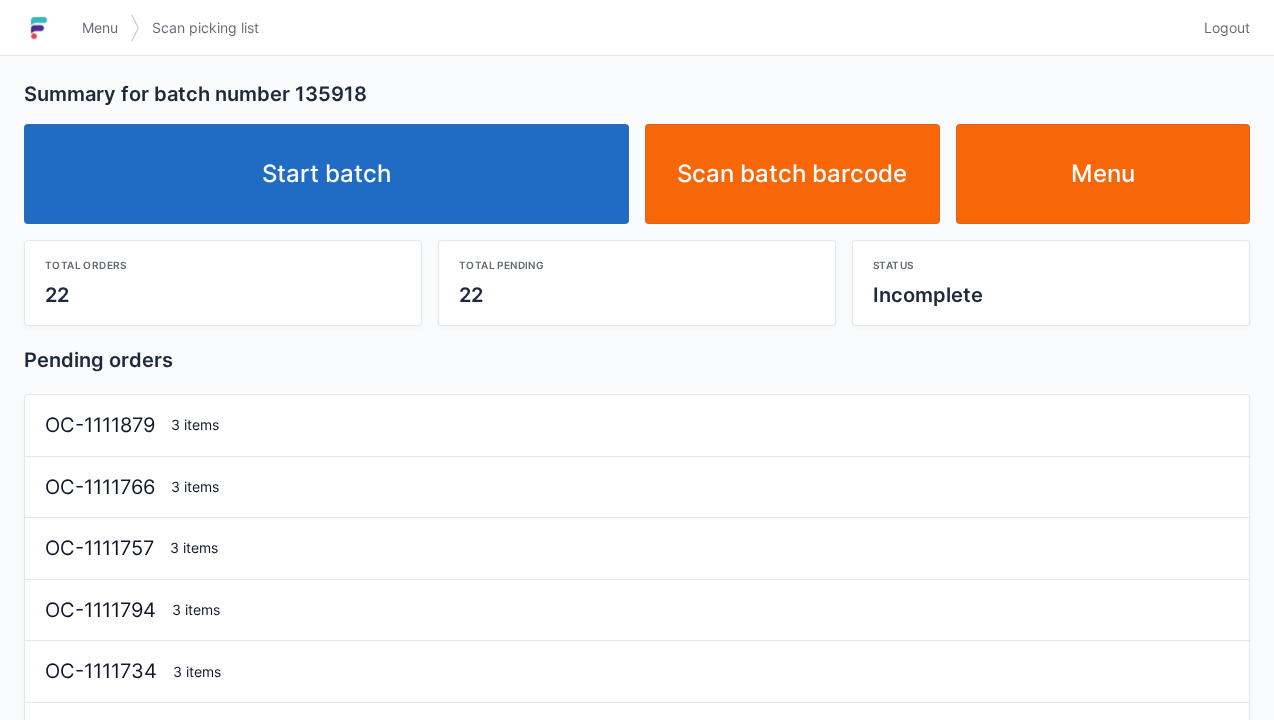 click on "Start batch" at bounding box center [326, 174] 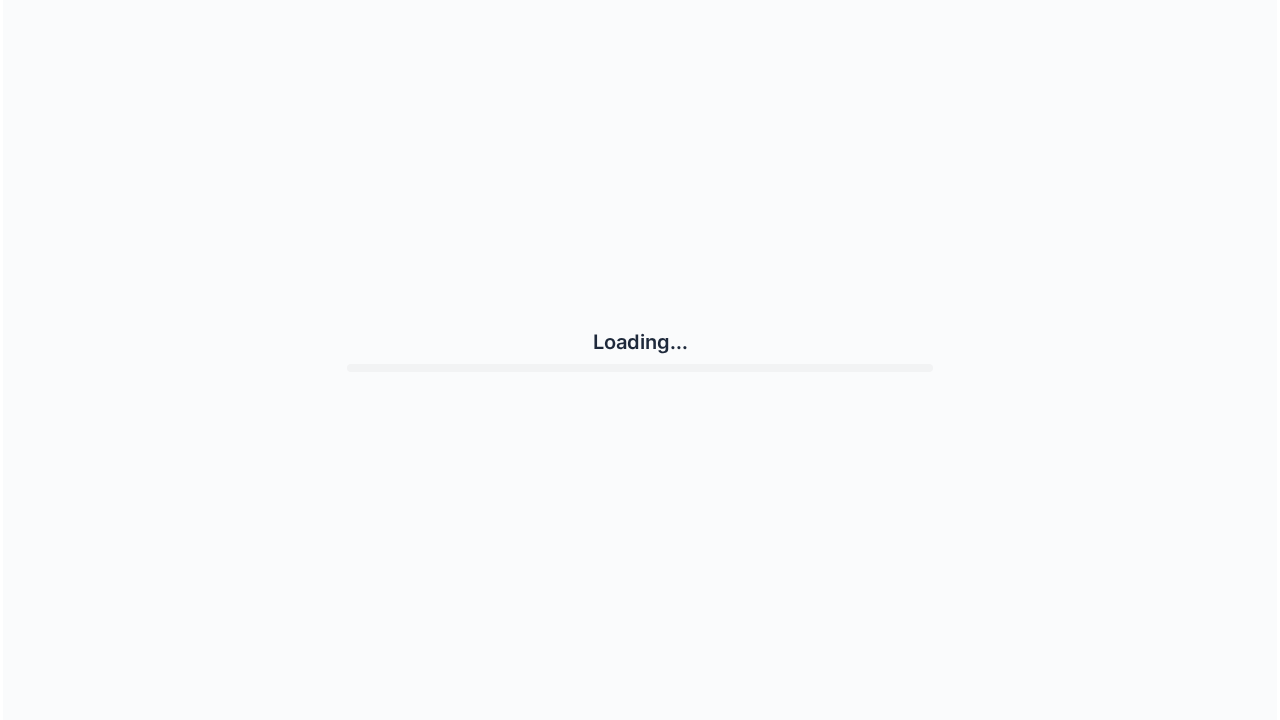 scroll, scrollTop: 0, scrollLeft: 0, axis: both 